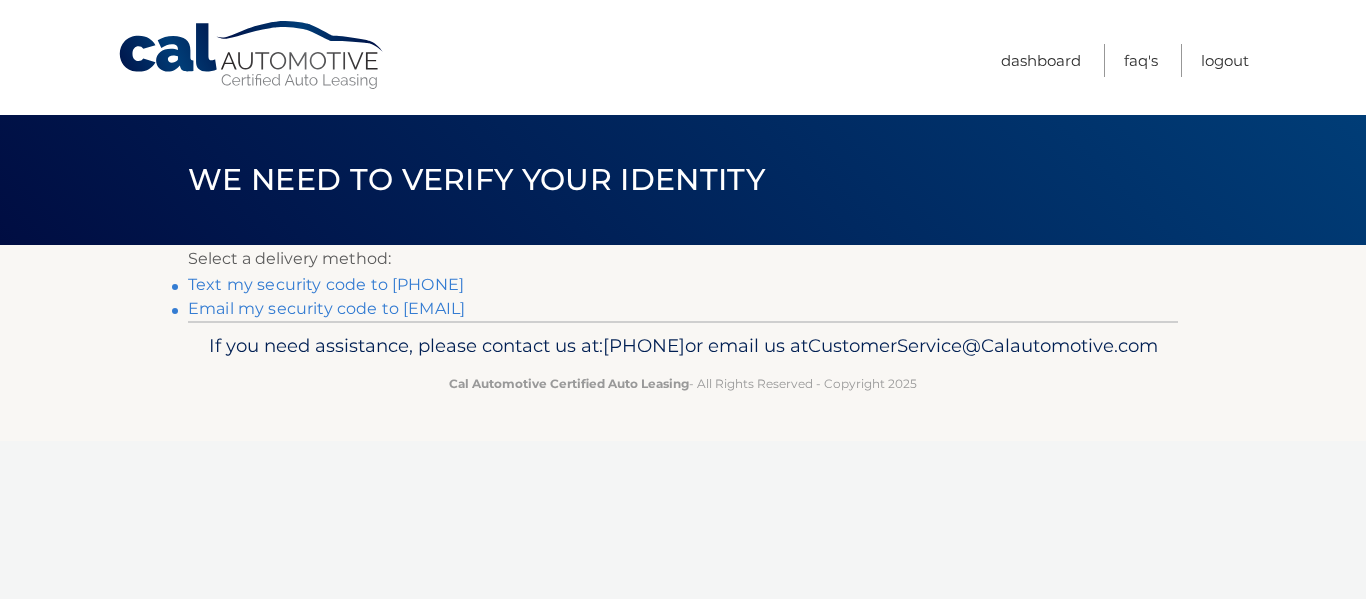 scroll, scrollTop: 0, scrollLeft: 0, axis: both 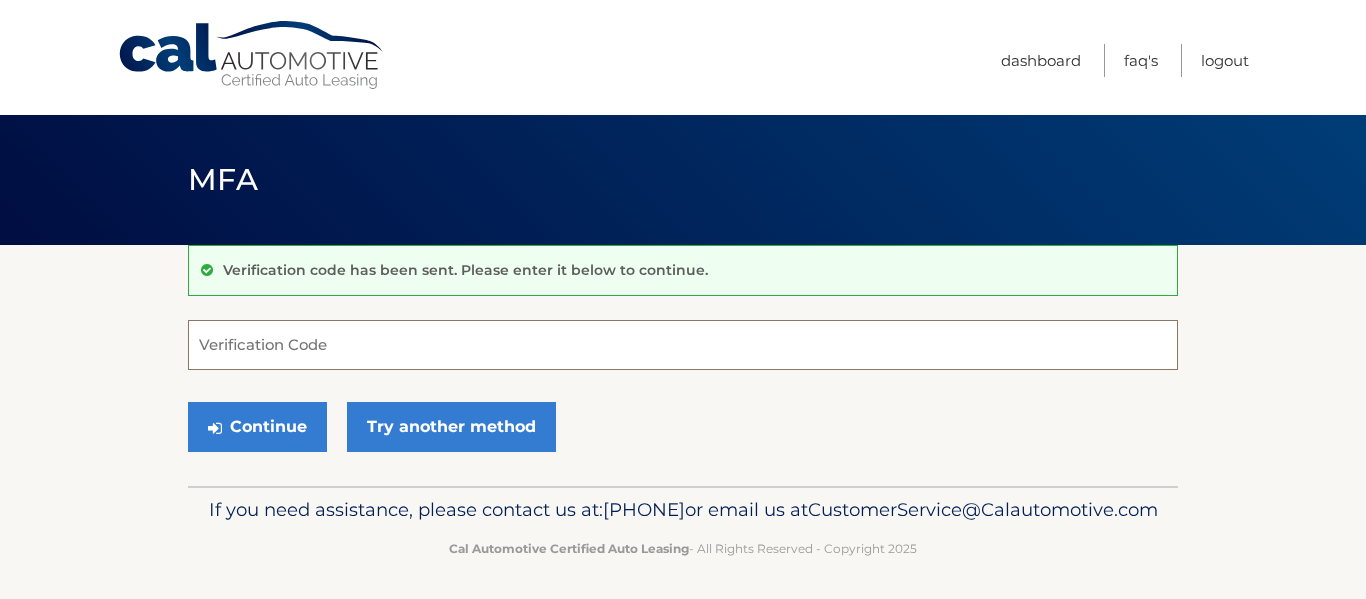 click on "Verification Code" at bounding box center [683, 345] 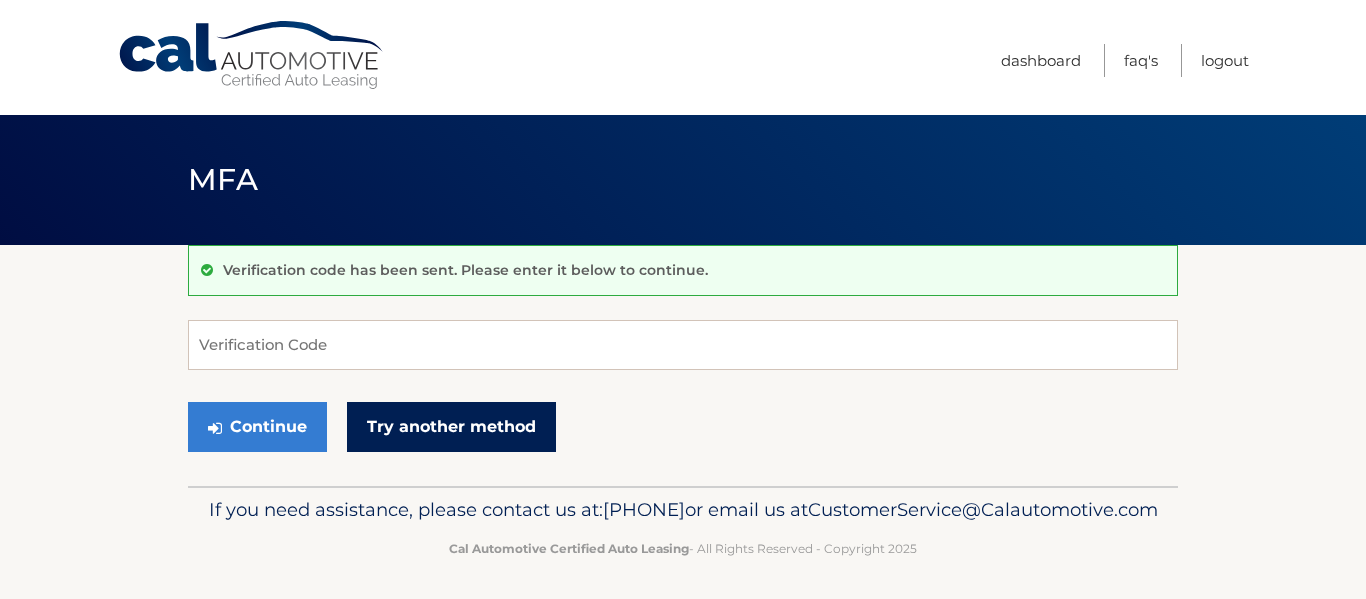 click on "Try another method" at bounding box center [451, 427] 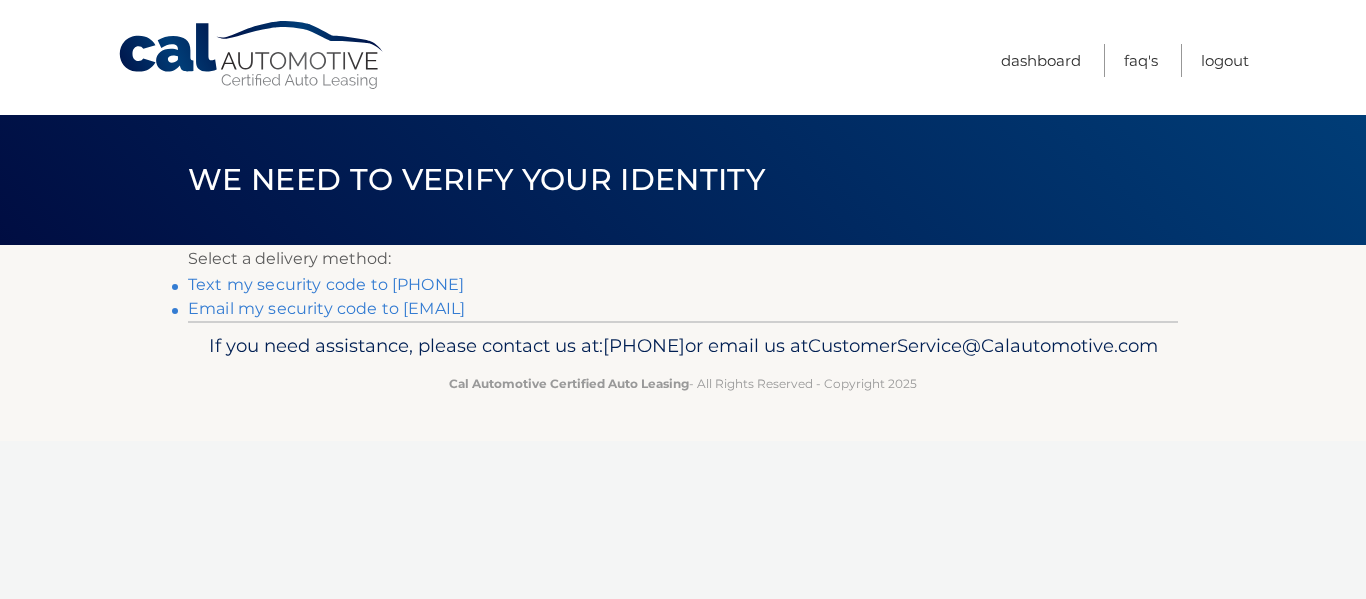 scroll, scrollTop: 0, scrollLeft: 0, axis: both 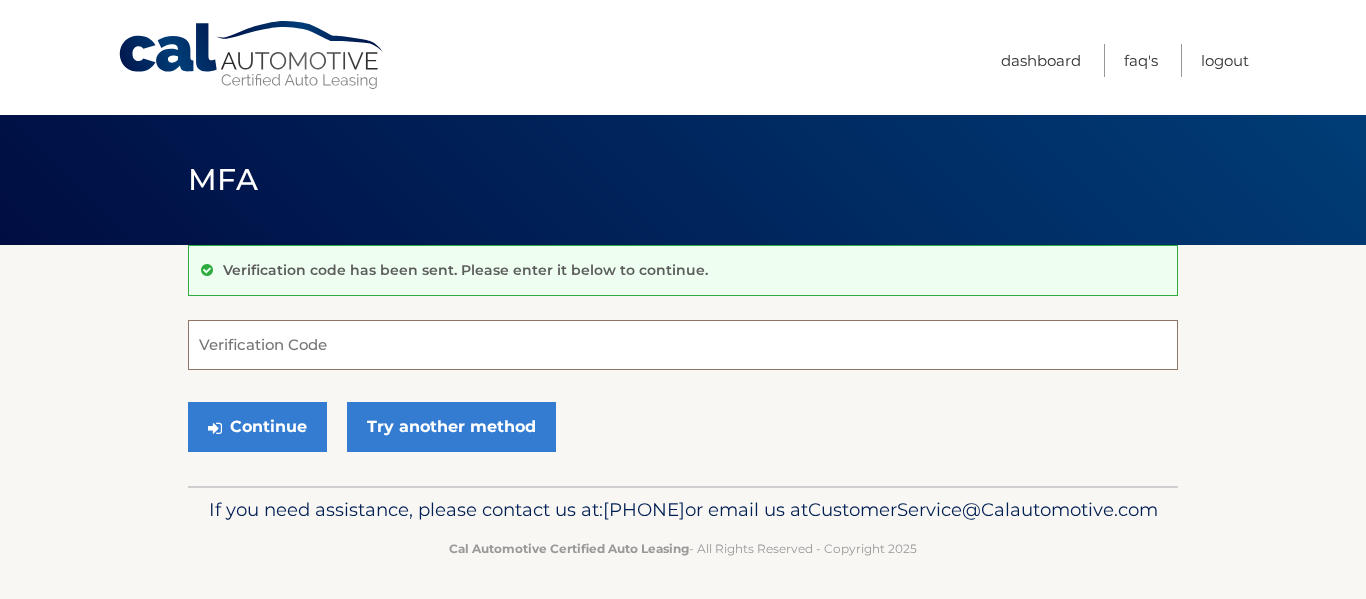 click on "Verification Code" at bounding box center [683, 345] 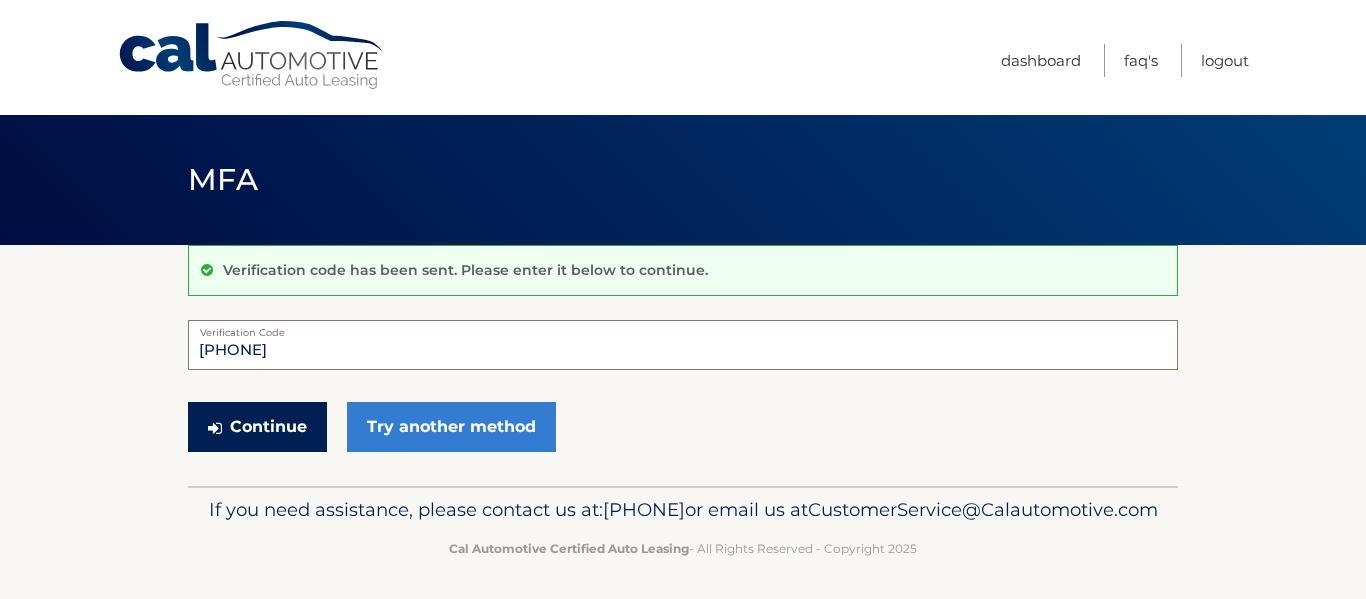 type on "621212" 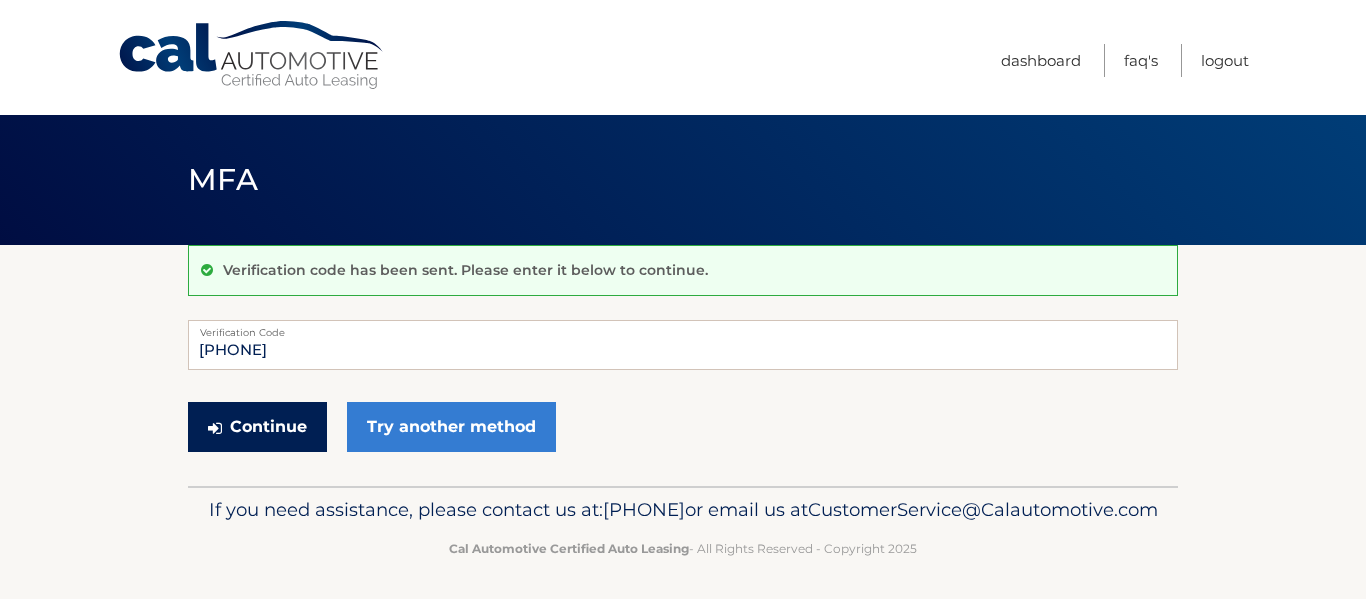 click on "Continue" at bounding box center [257, 427] 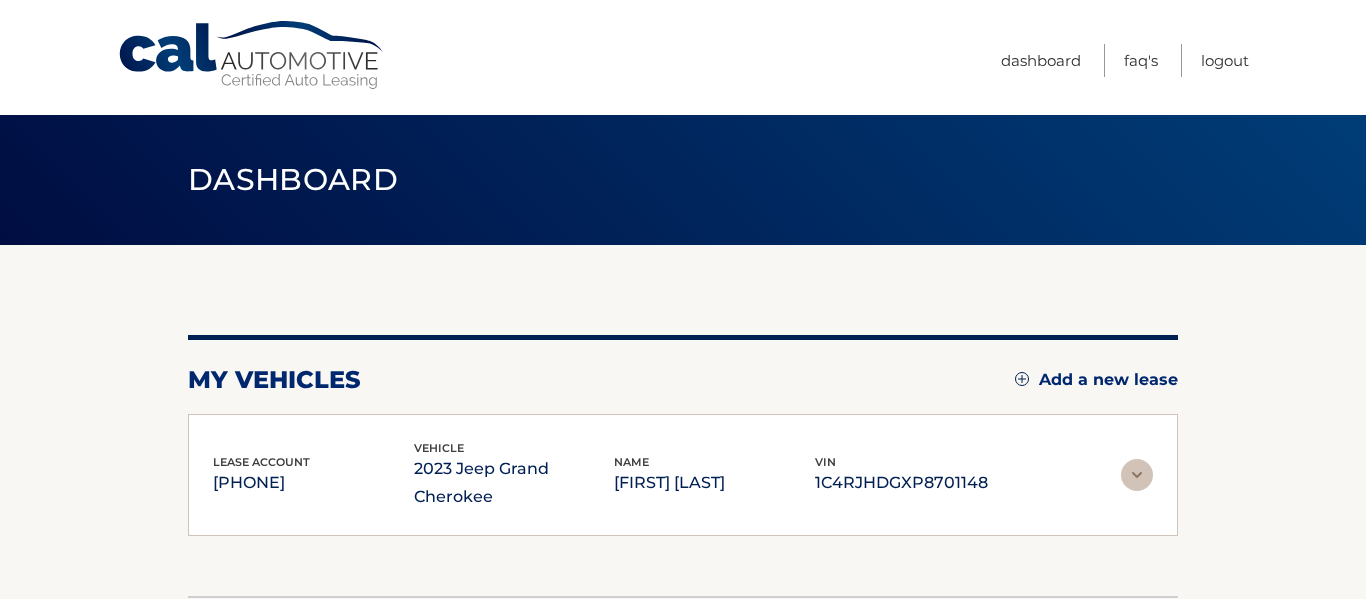 scroll, scrollTop: 0, scrollLeft: 0, axis: both 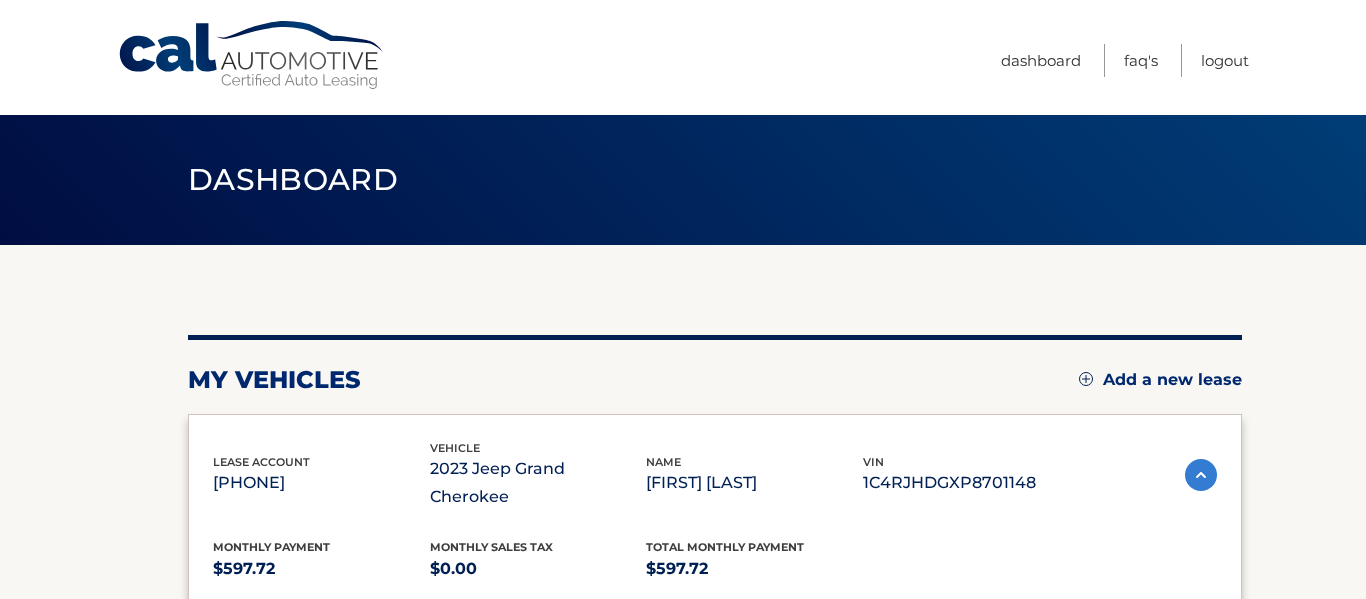 click on "my vehicles
Add a new lease
lease account
#44455536655
vehicle
2023 Jeep Grand Cherokee
name
NANCY GOLDMAN
vin
1C4RJHDGXP8701148" at bounding box center [683, 666] 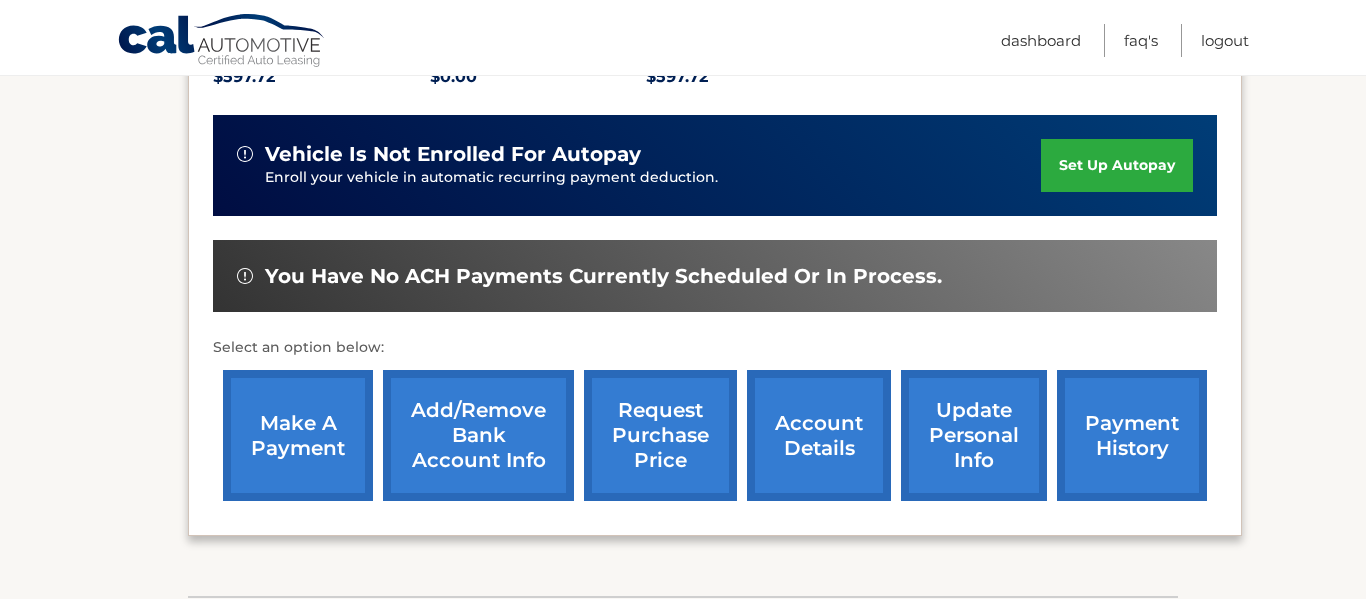 scroll, scrollTop: 496, scrollLeft: 0, axis: vertical 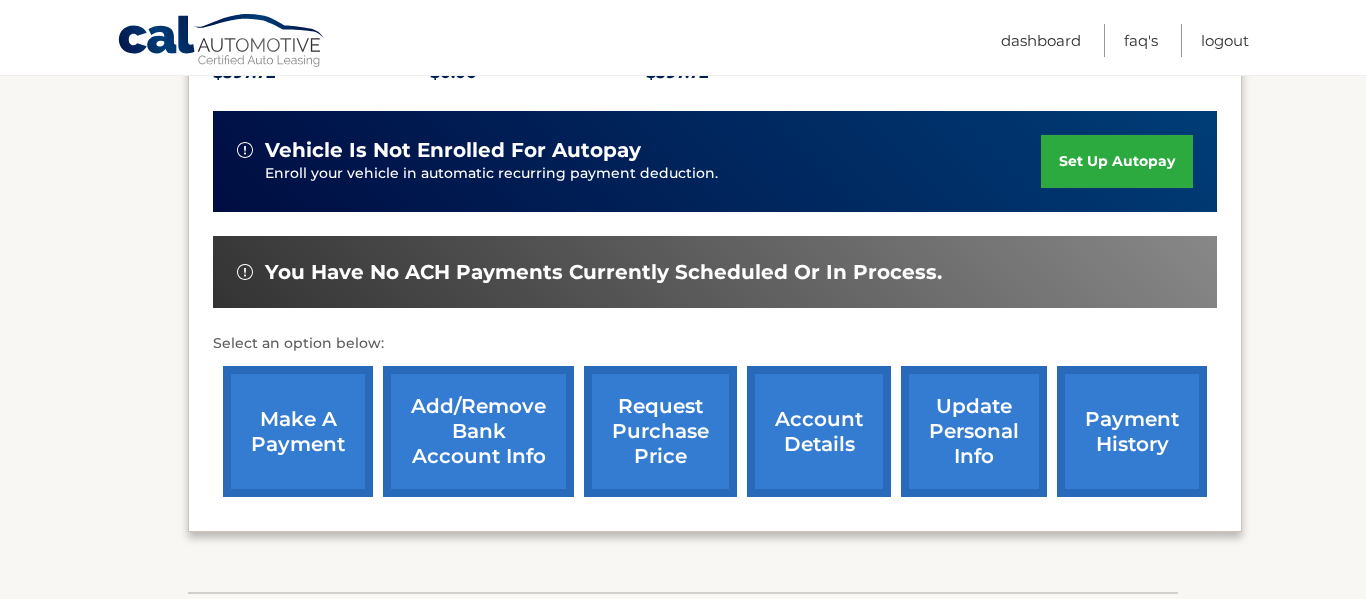 click on "make a payment" at bounding box center (298, 431) 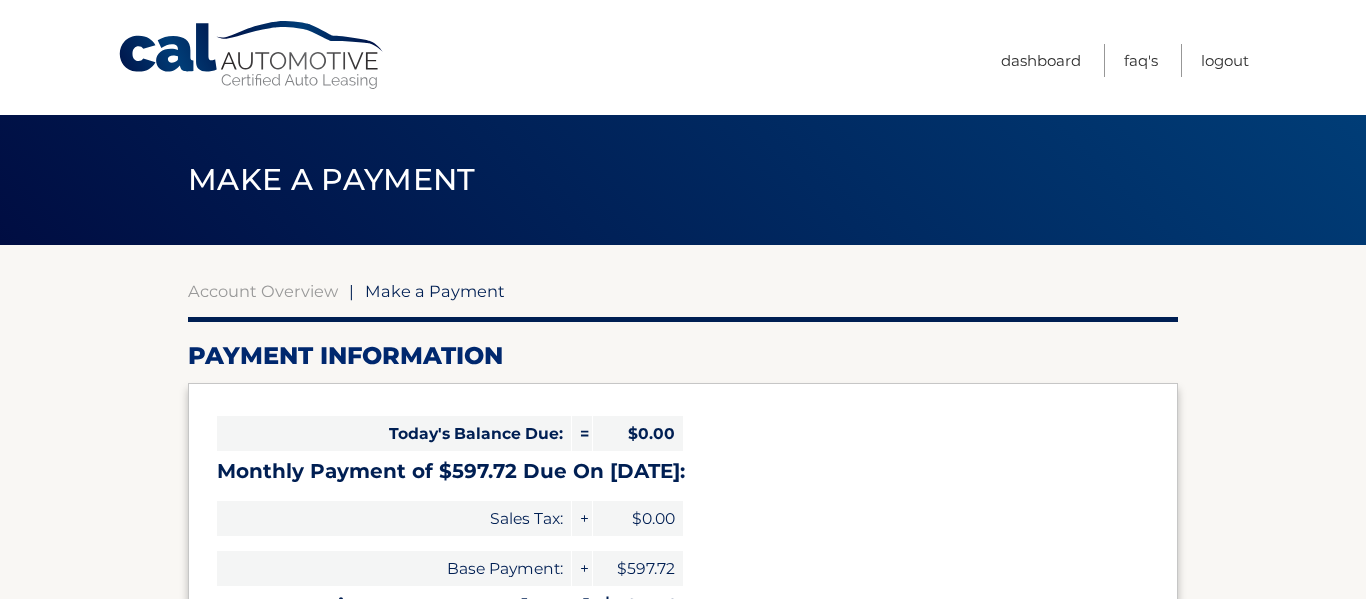 scroll, scrollTop: 0, scrollLeft: 0, axis: both 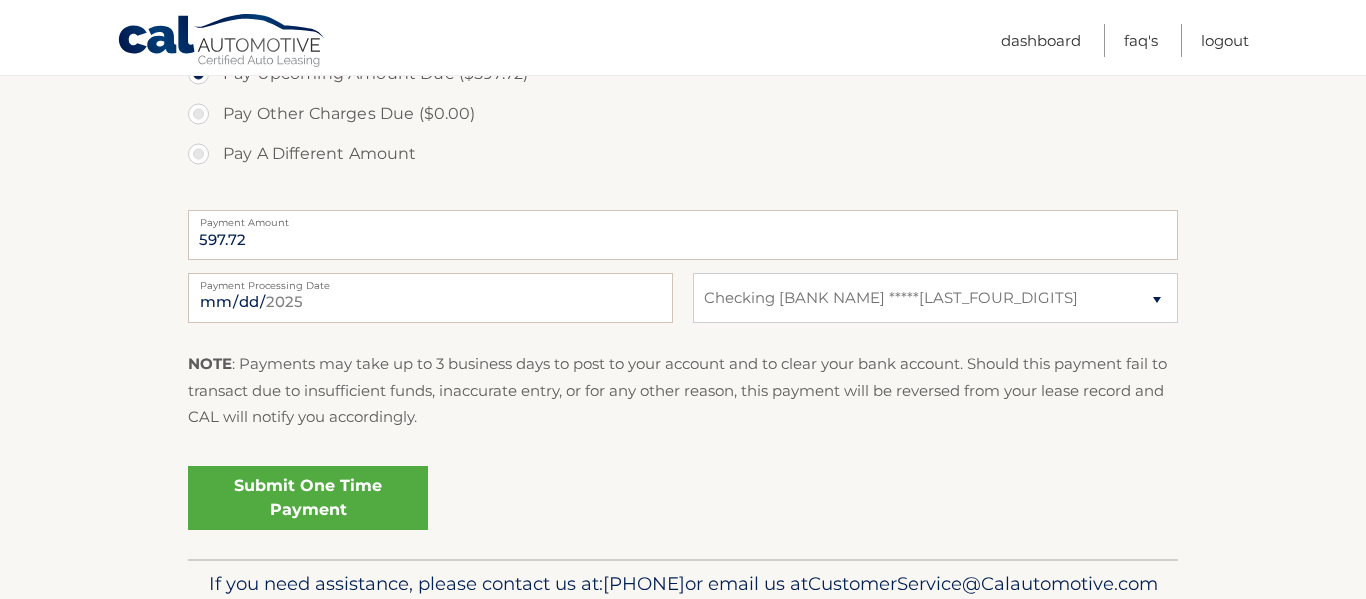 click on "Submit One Time Payment" at bounding box center (308, 498) 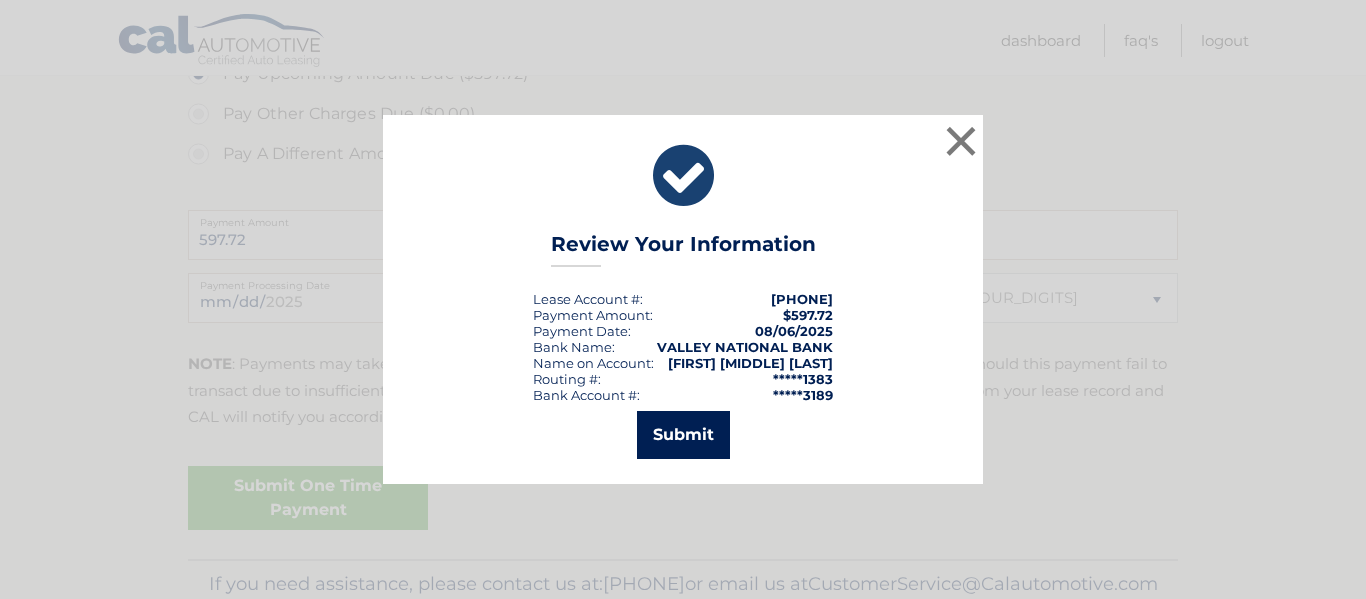 click on "Submit" at bounding box center (683, 435) 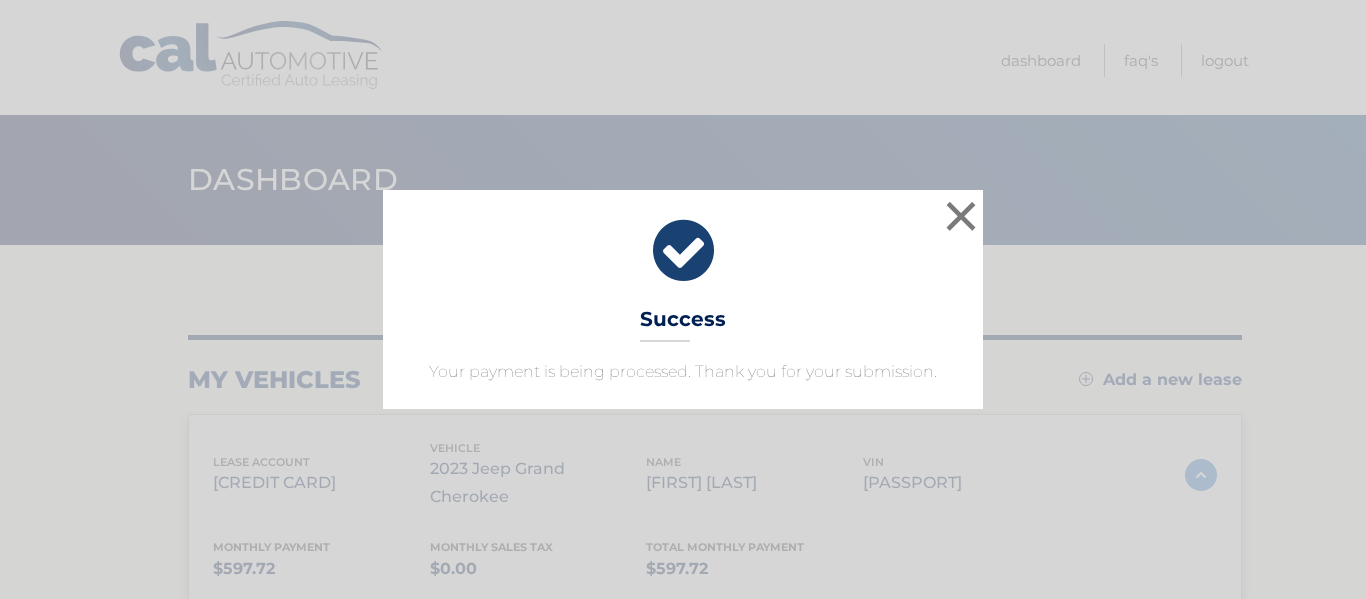 scroll, scrollTop: 0, scrollLeft: 0, axis: both 